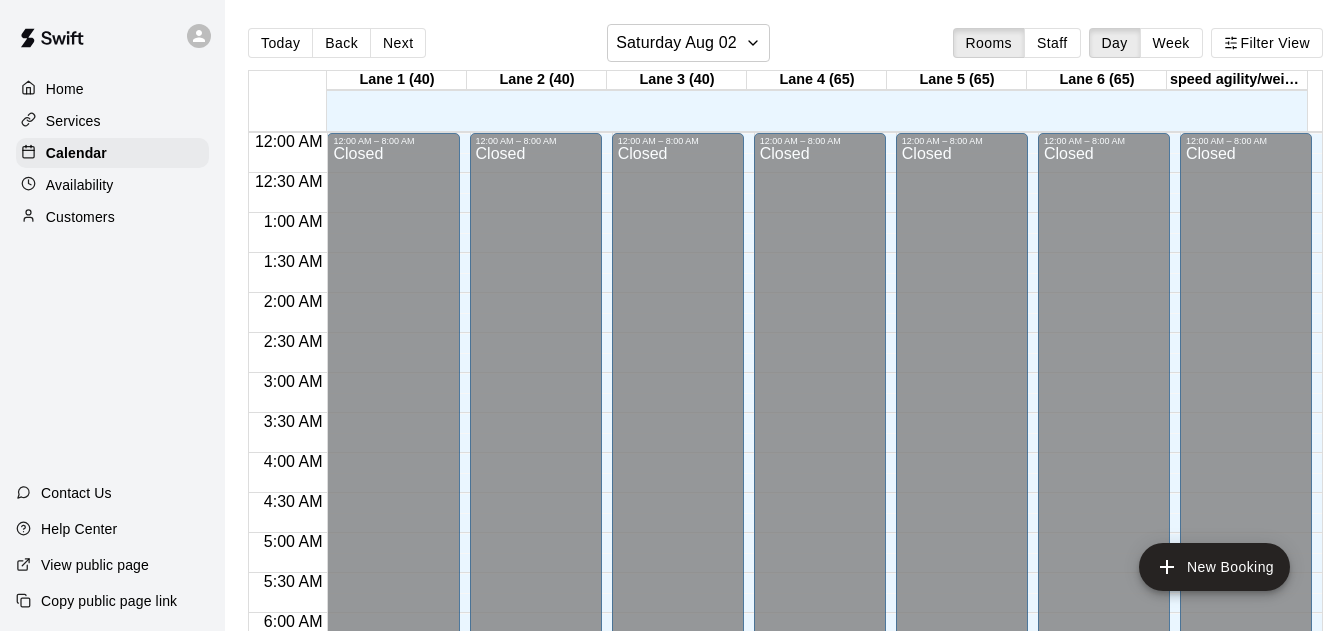 scroll, scrollTop: 0, scrollLeft: 0, axis: both 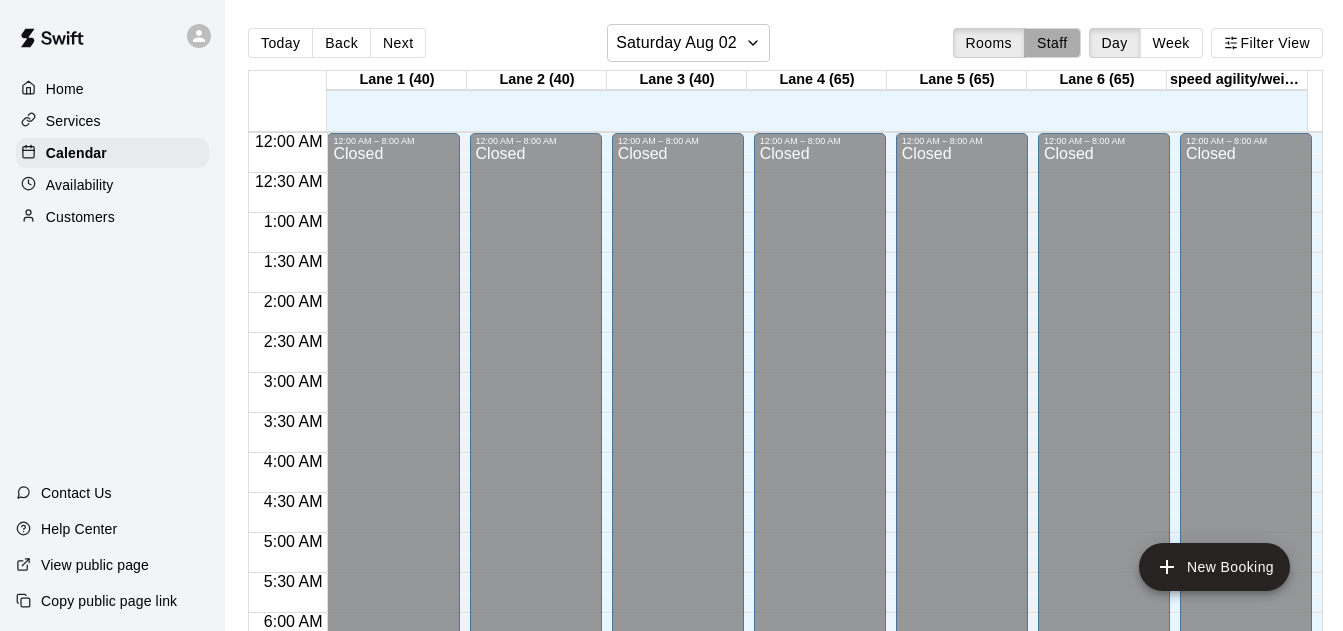 click on "Staff" at bounding box center (1052, 43) 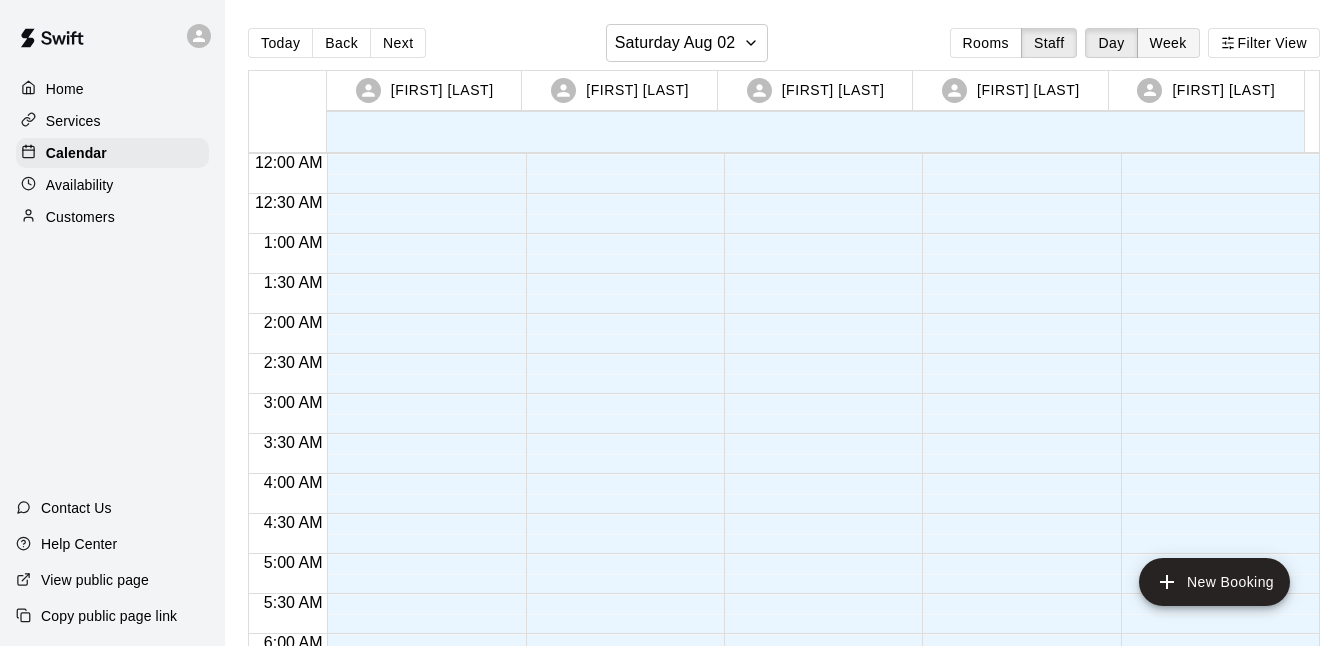 click on "Week" at bounding box center [1168, 43] 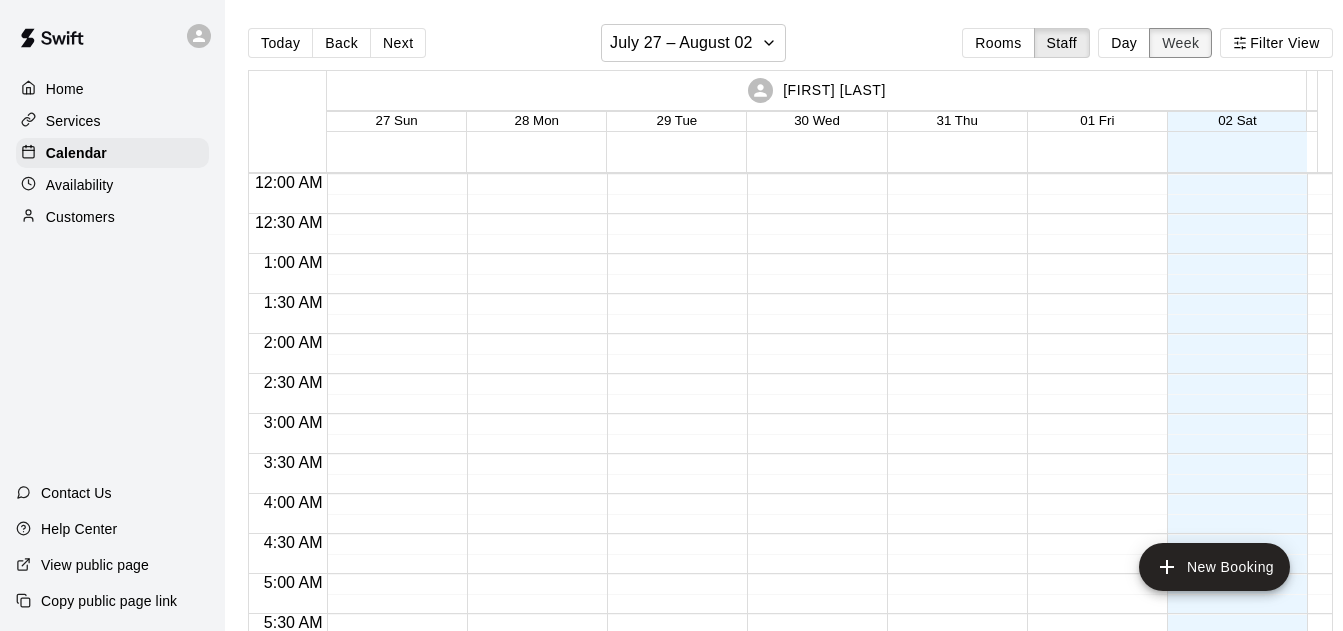 scroll, scrollTop: 1161, scrollLeft: 0, axis: vertical 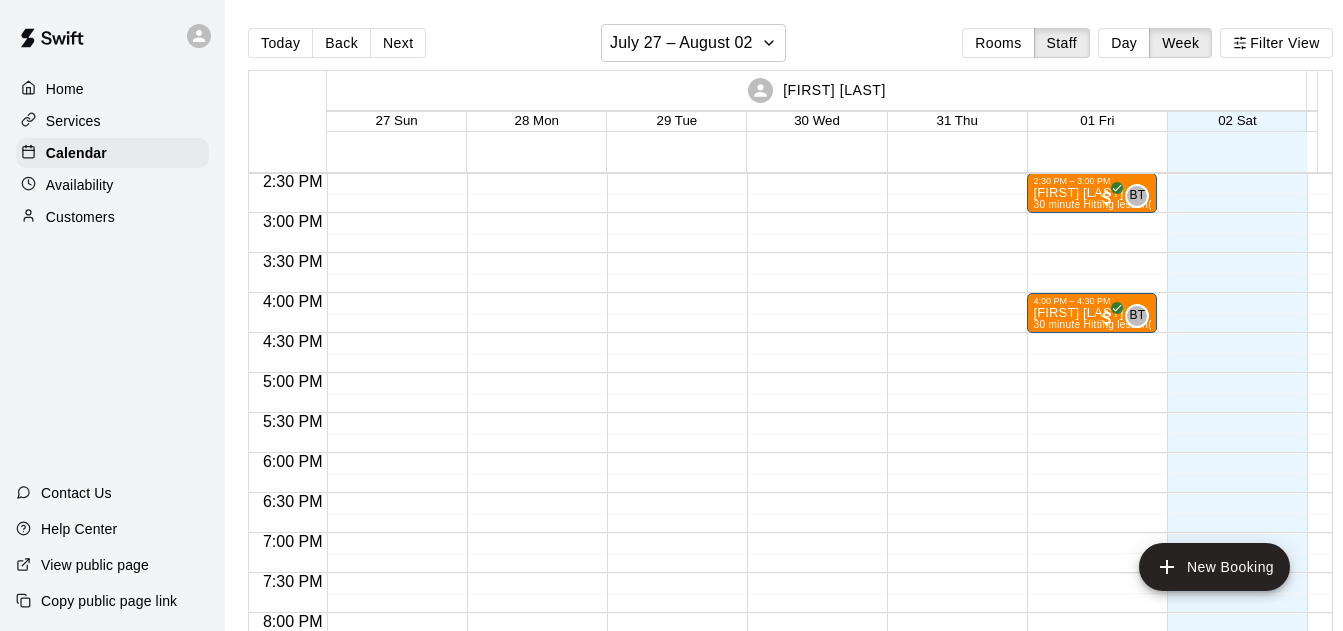 click at bounding box center [952, -27] 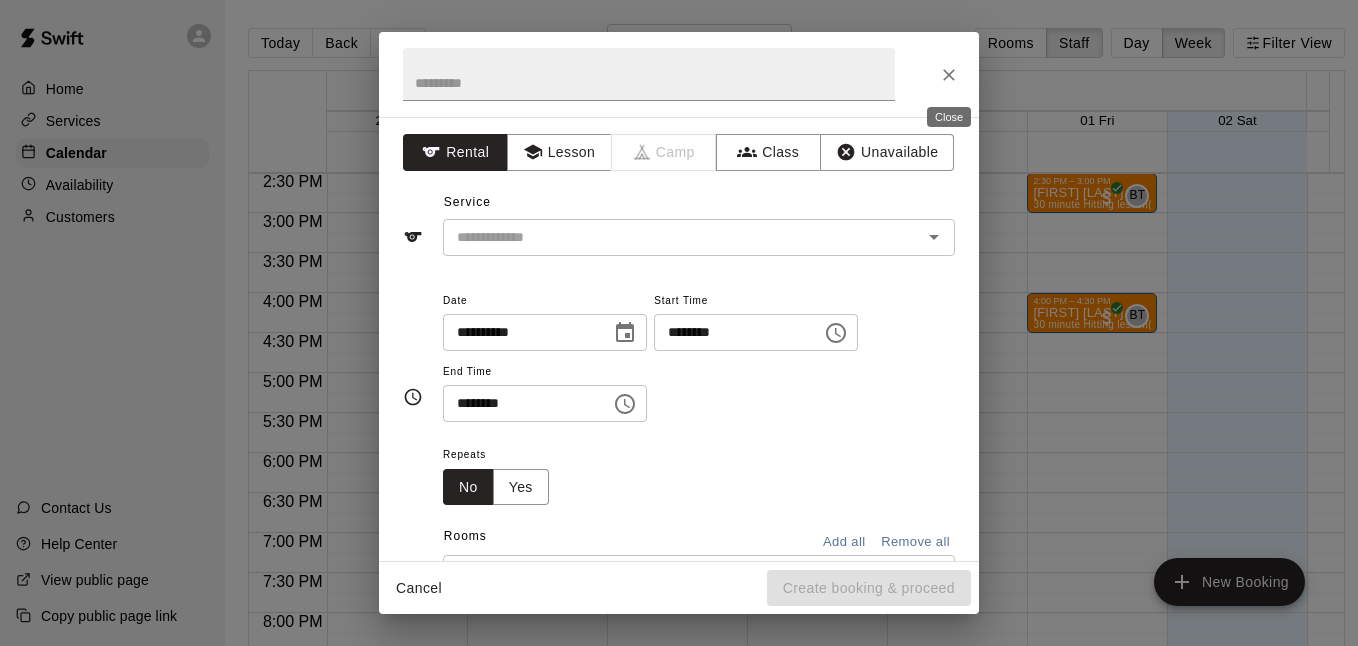 drag, startPoint x: 928, startPoint y: 77, endPoint x: 943, endPoint y: 77, distance: 15 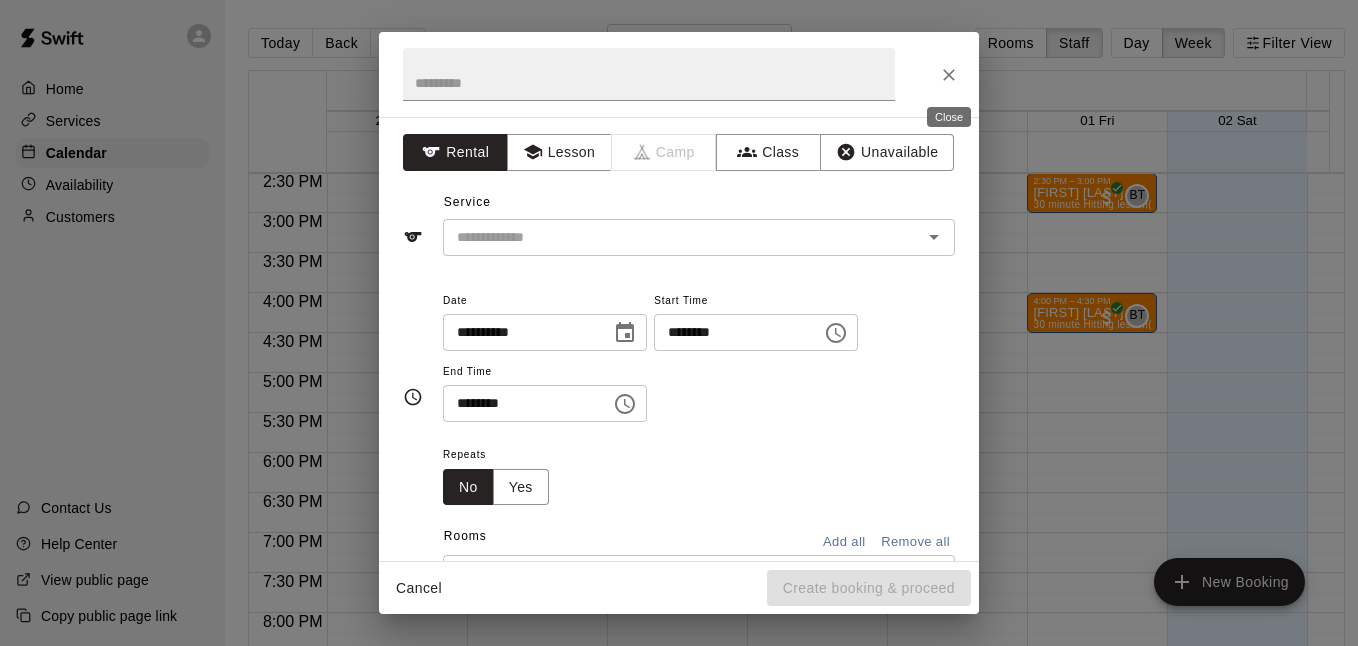 click at bounding box center (679, 74) 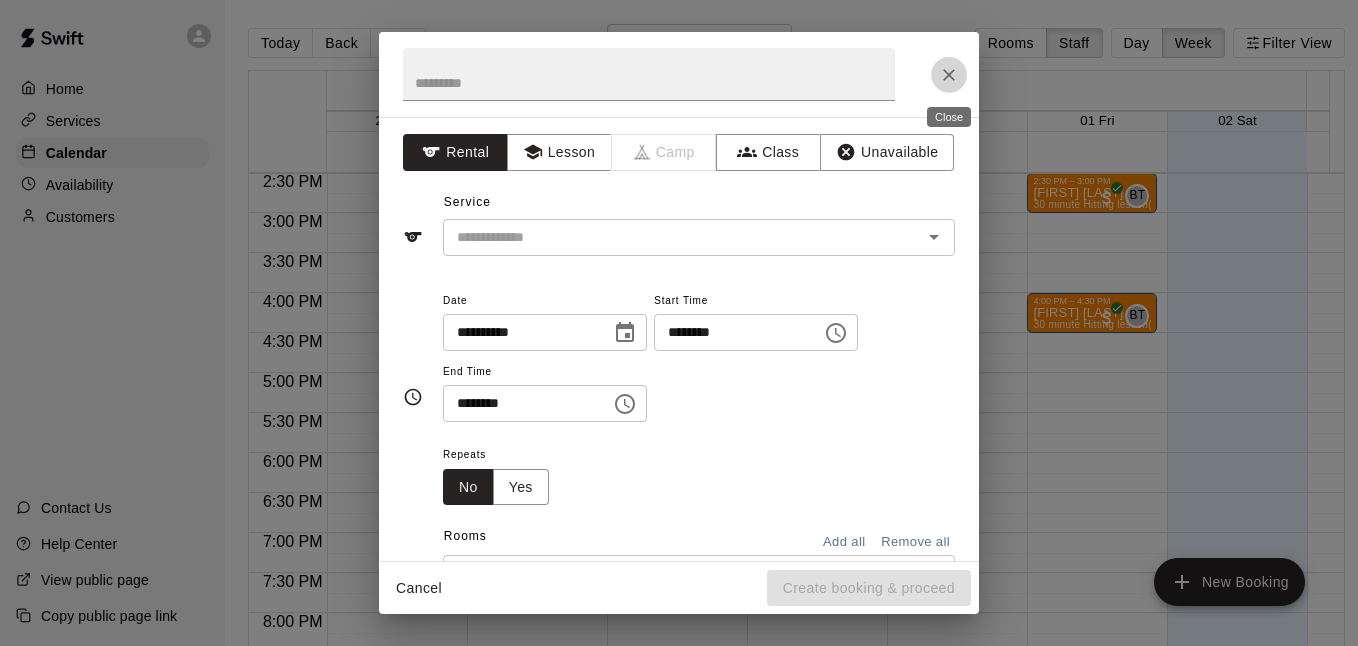 click 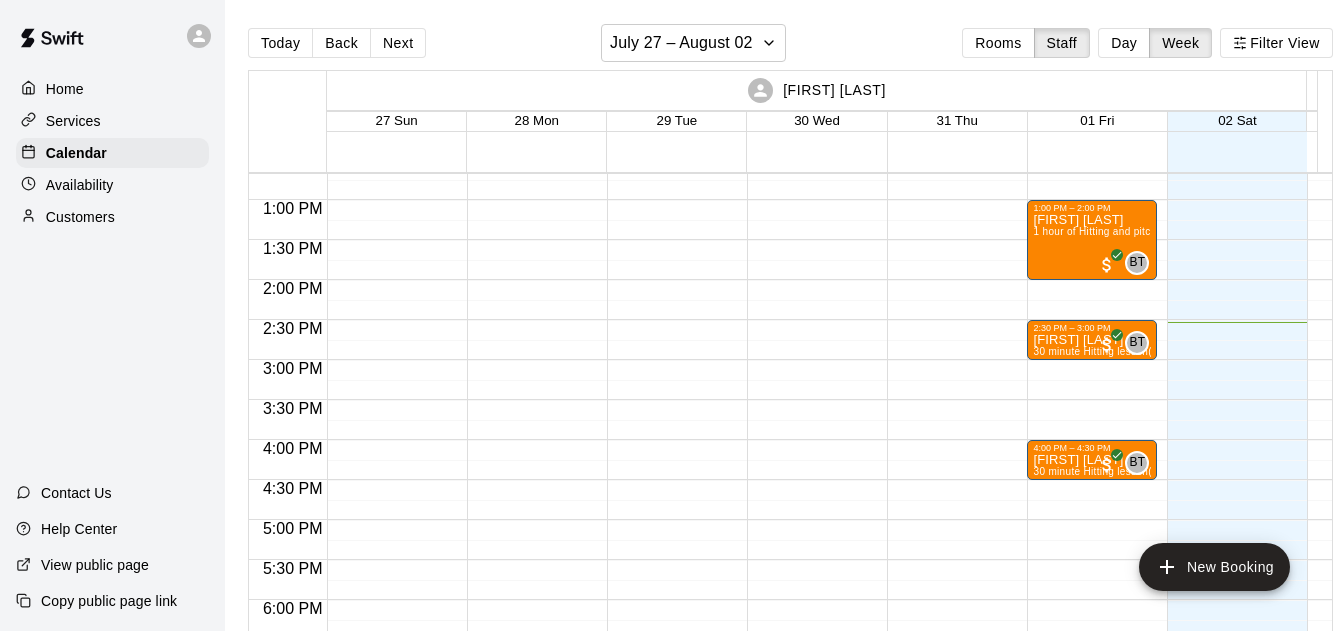 scroll, scrollTop: 1013, scrollLeft: 0, axis: vertical 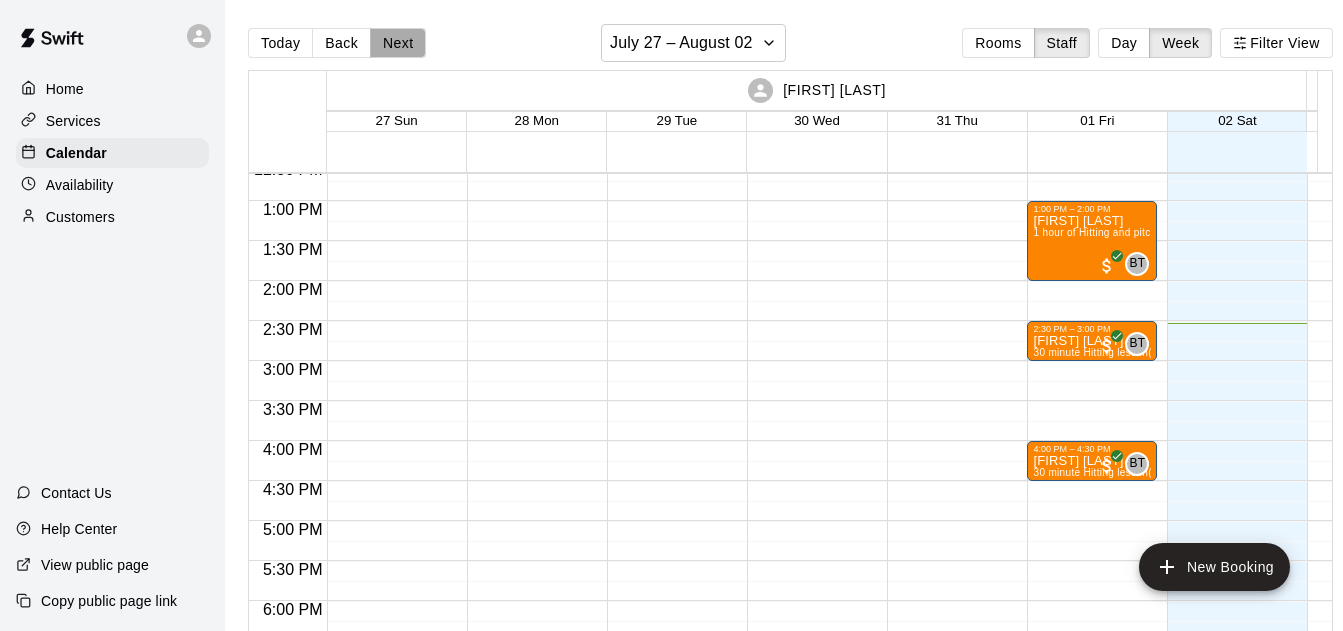 click on "Next" at bounding box center [398, 43] 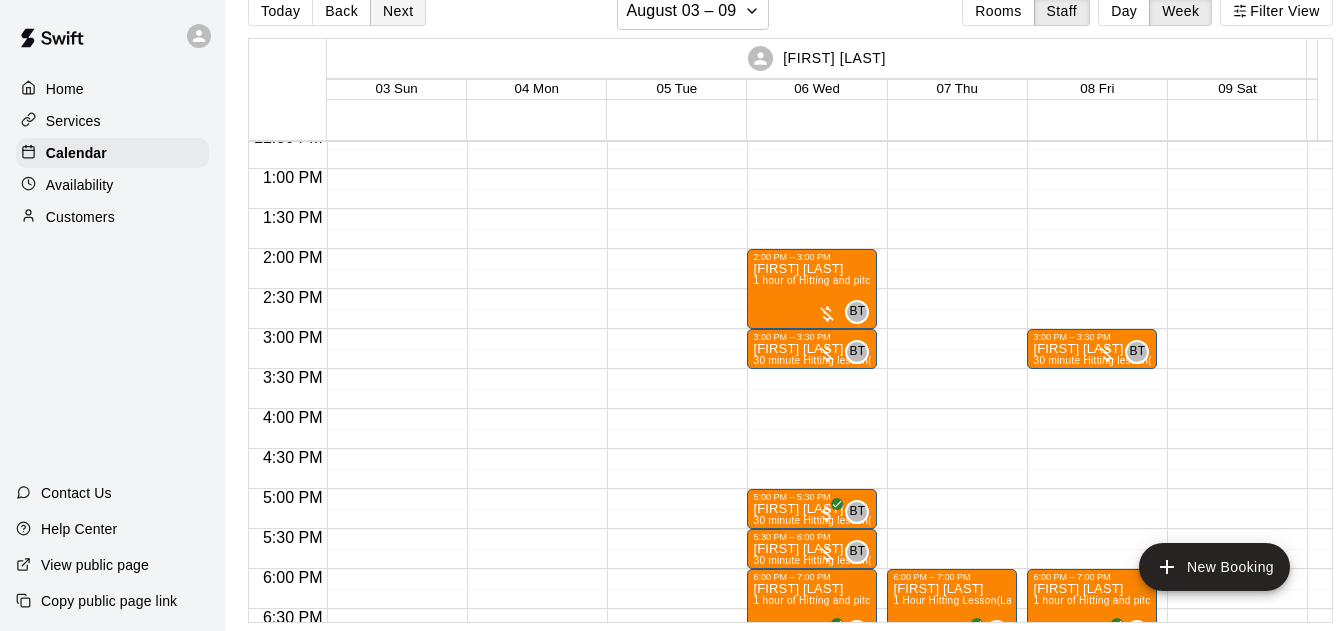 scroll, scrollTop: 0, scrollLeft: 0, axis: both 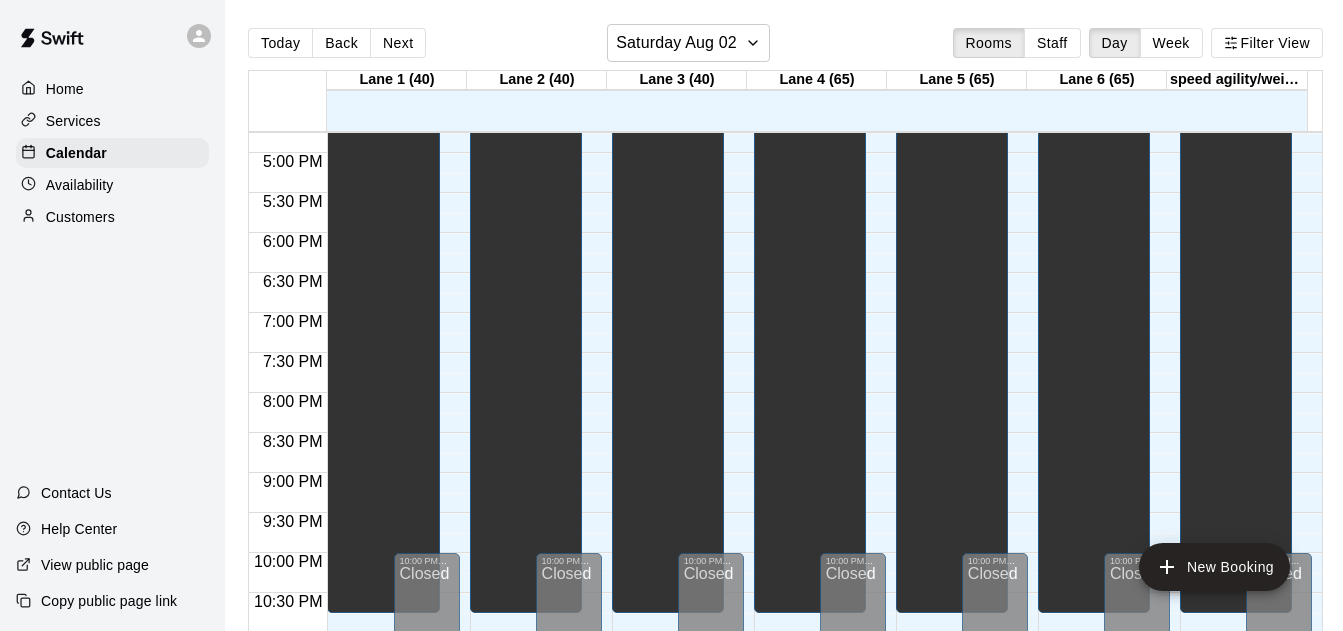 click on "Week" at bounding box center [1171, 43] 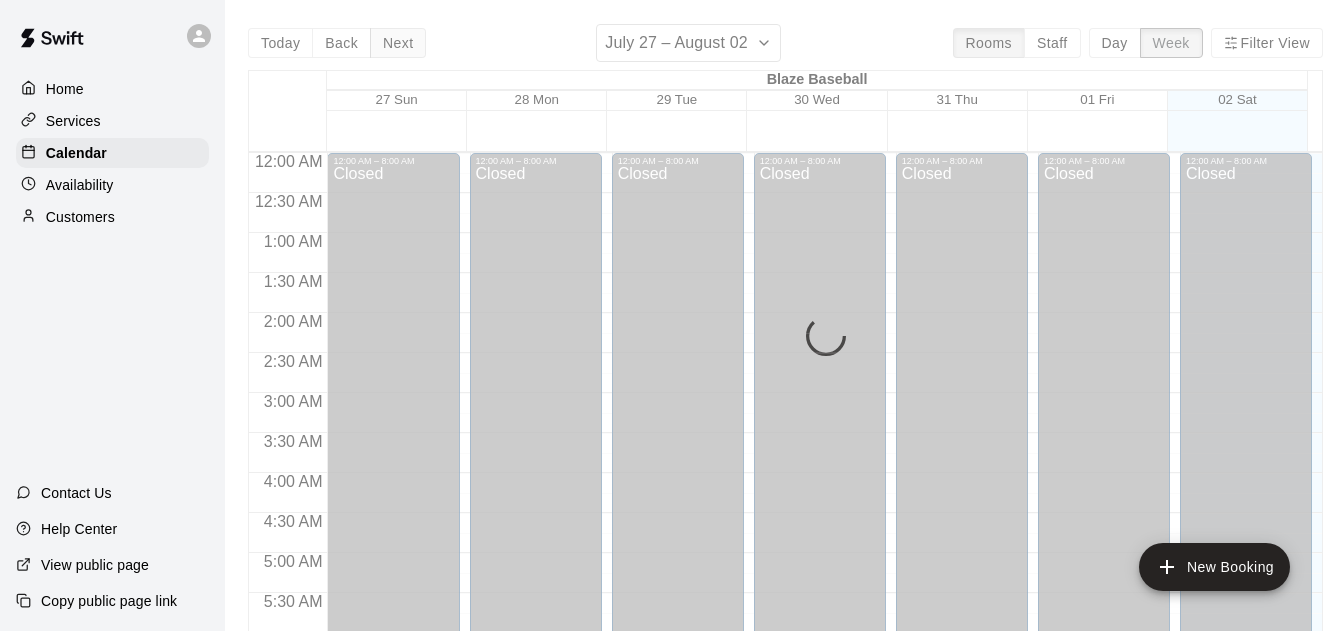 scroll, scrollTop: 1180, scrollLeft: 0, axis: vertical 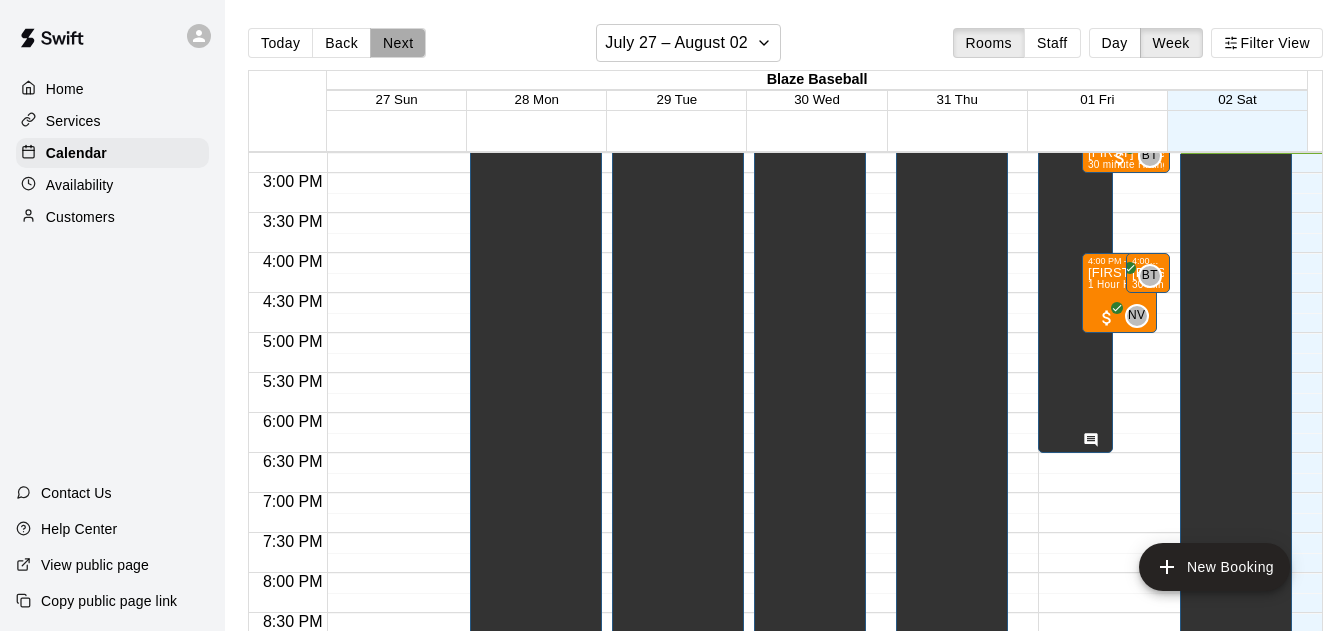 click on "Next" at bounding box center [398, 43] 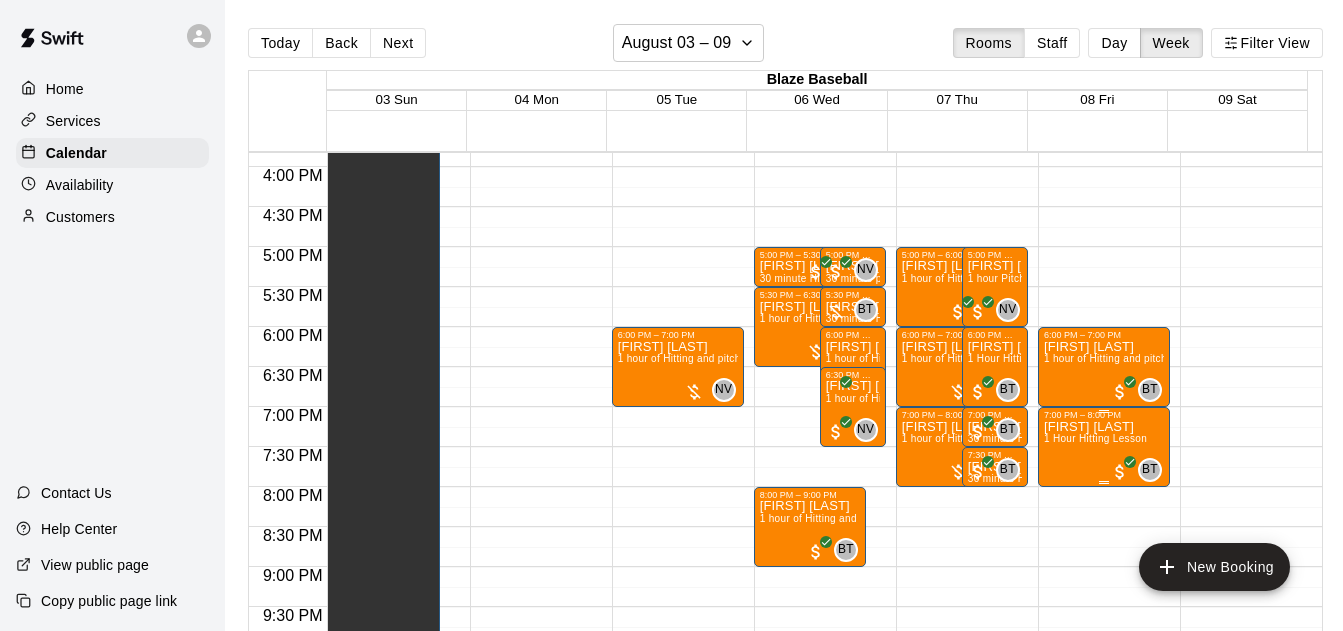 scroll, scrollTop: 1253, scrollLeft: 0, axis: vertical 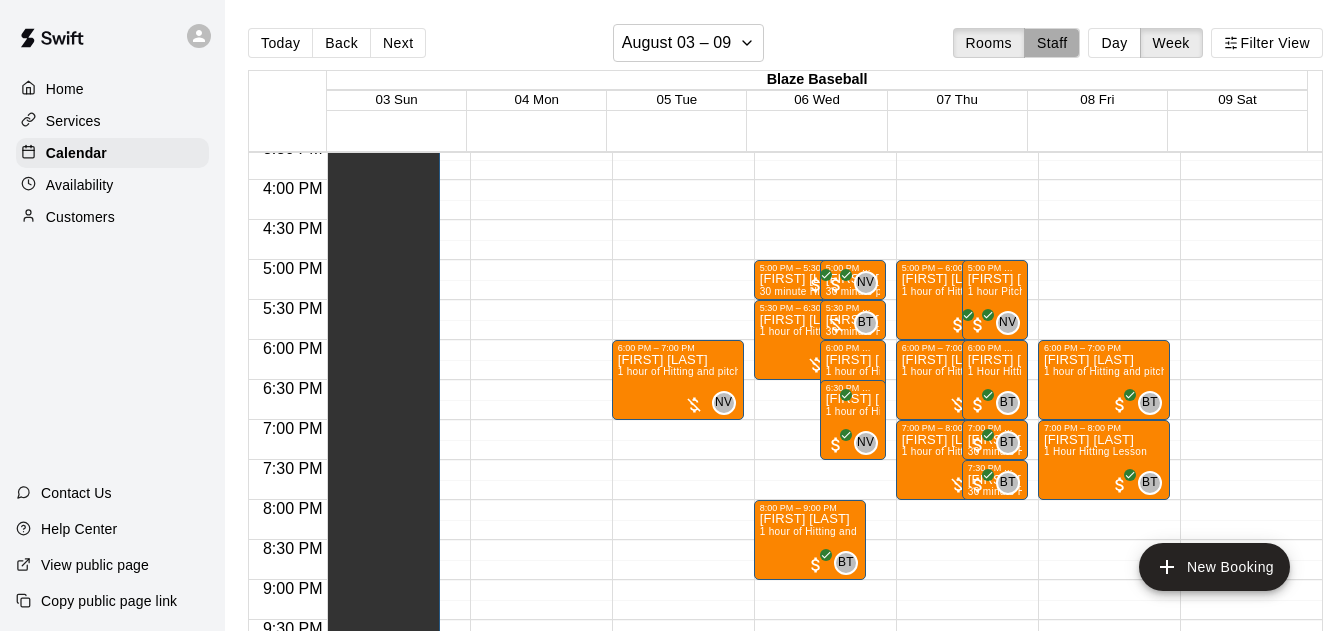 click on "Staff" at bounding box center (1052, 43) 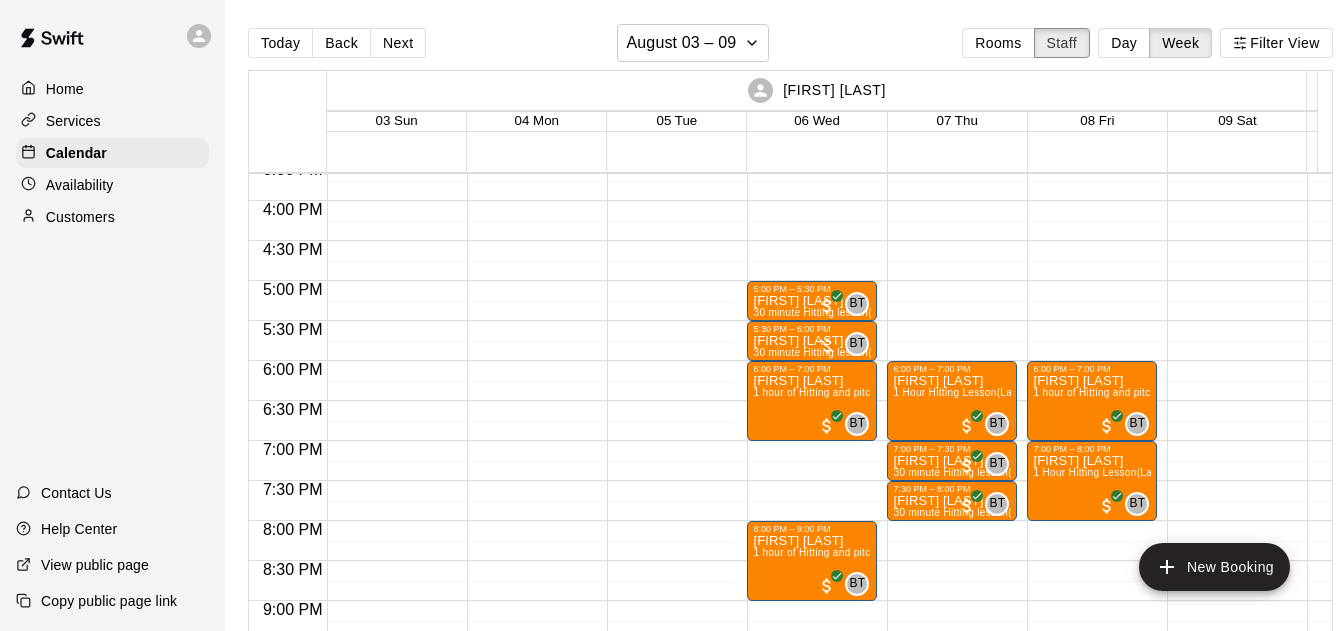 scroll, scrollTop: 47, scrollLeft: 0, axis: vertical 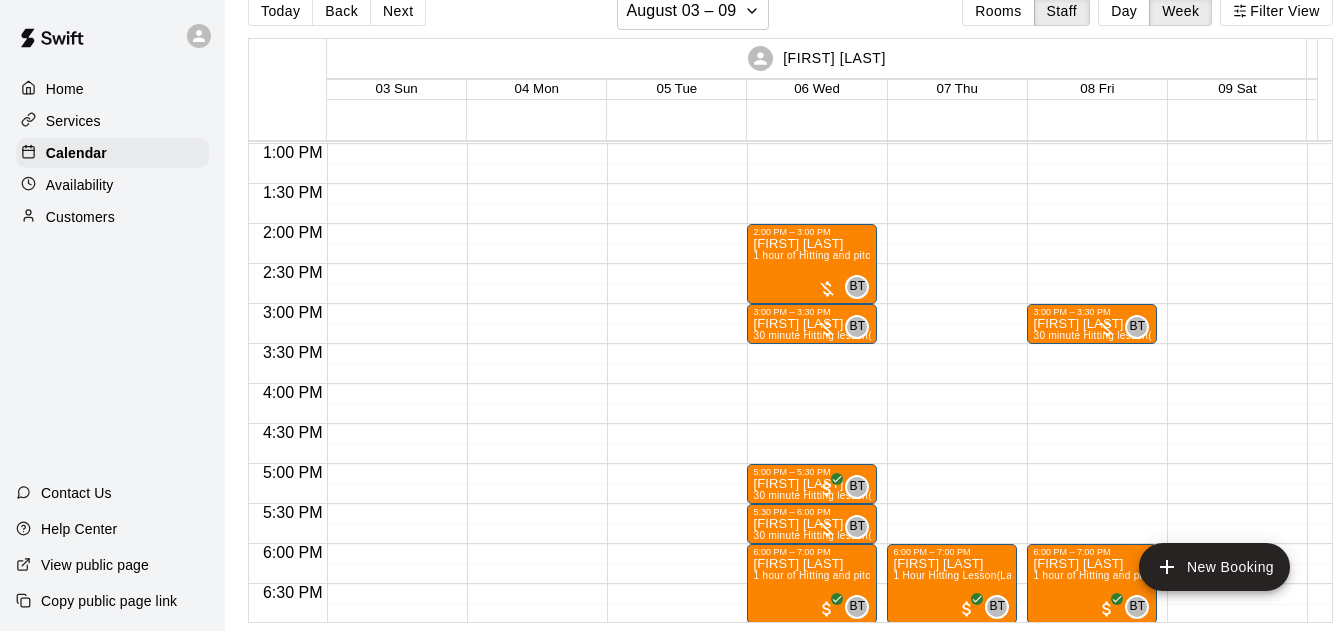 click at bounding box center [672, 64] 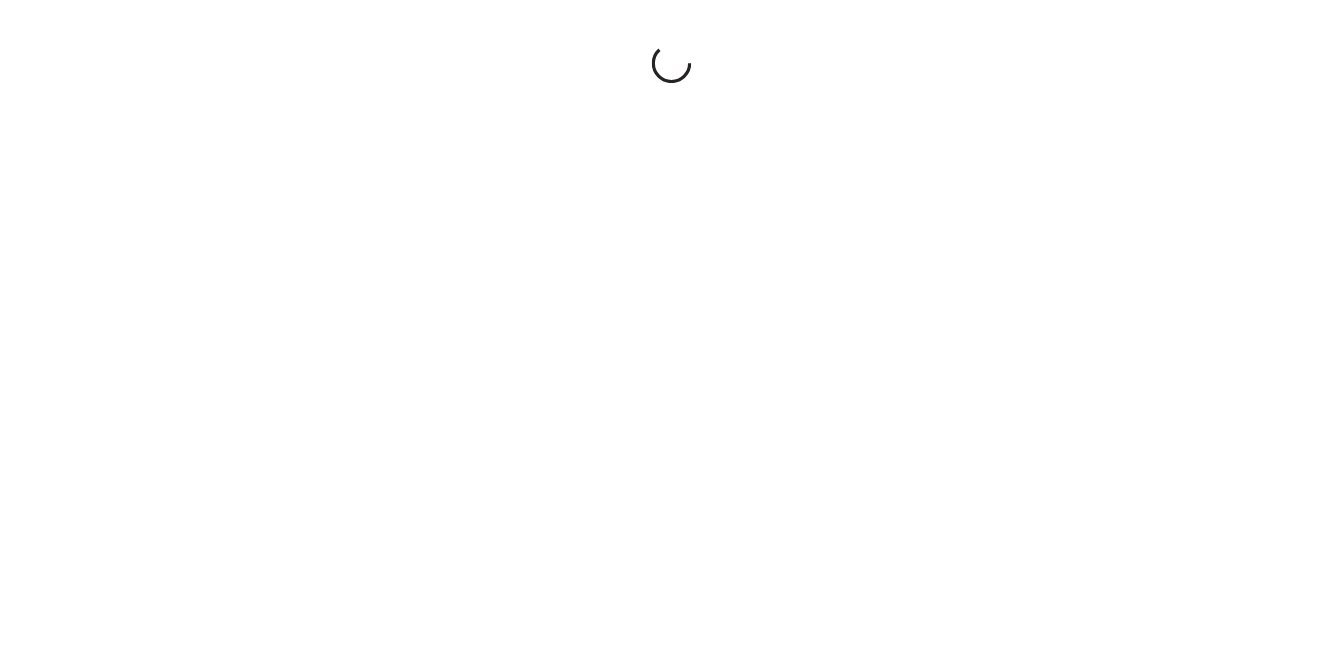 scroll, scrollTop: 0, scrollLeft: 0, axis: both 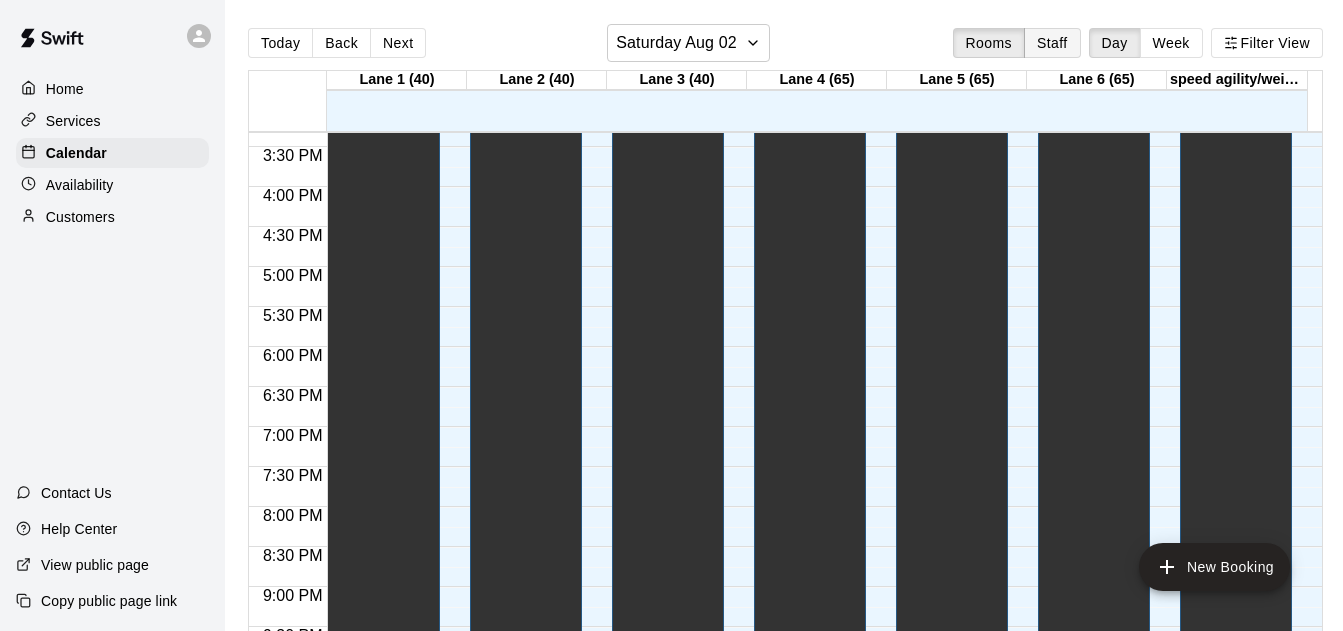click on "Staff" at bounding box center (1052, 43) 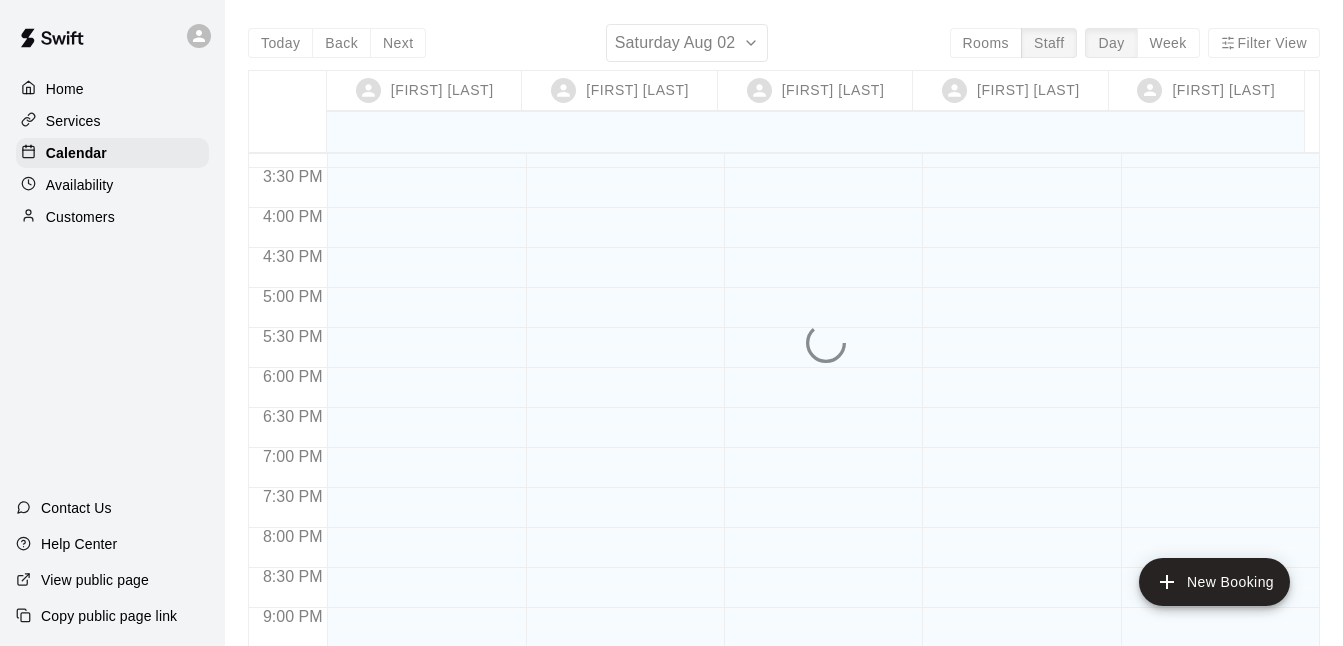 click on "Week" at bounding box center [1168, 43] 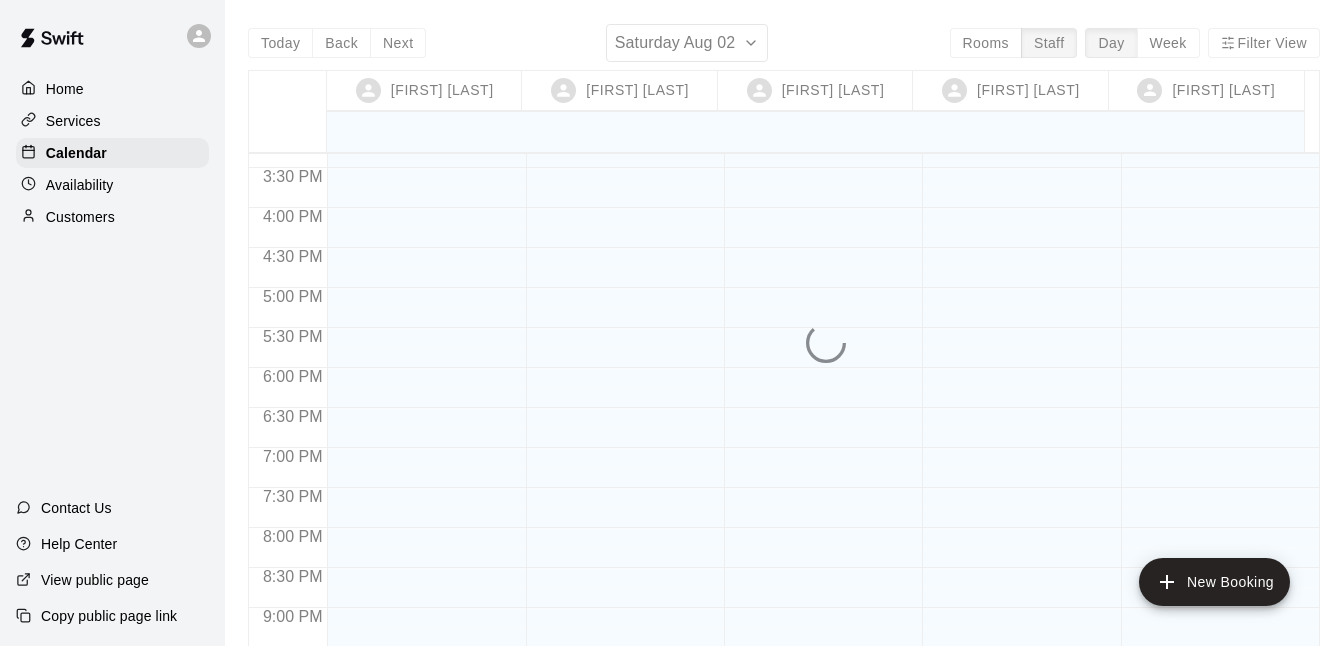 click on "Today Back Next Saturday Aug 02 Rooms Staff Day Week Filter View [FIRST] [LAST] 02 Sat [FIRST] [LAST] 02 Sat [FIRST] [LAST] 02 Sat [FIRST]  [LAST] 02 Sat [FIRST] [LAST] 02 Sat 12:00 AM 12:30 AM 1:00 AM 1:30 AM 2:00 AM 2:30 AM 3:00 AM 3:30 AM 4:00 AM 4:30 AM 5:00 AM 5:30 AM 6:00 AM 6:30 AM 7:00 AM 7:30 AM 8:00 AM 8:30 AM 9:00 AM 9:30 AM 10:00 AM 10:30 AM 11:00 AM 11:30 AM 12:00 PM 12:30 PM 1:00 PM 1:30 PM 2:00 PM 2:30 PM 3:00 PM 3:30 PM 4:00 PM 4:30 PM 5:00 PM 5:30 PM 6:00 PM 6:30 PM 7:00 PM 7:30 PM 8:00 PM 8:30 PM 9:00 PM 9:30 PM 10:00 PM 10:30 PM 11:00 PM 11:30 PM" at bounding box center (784, 347) 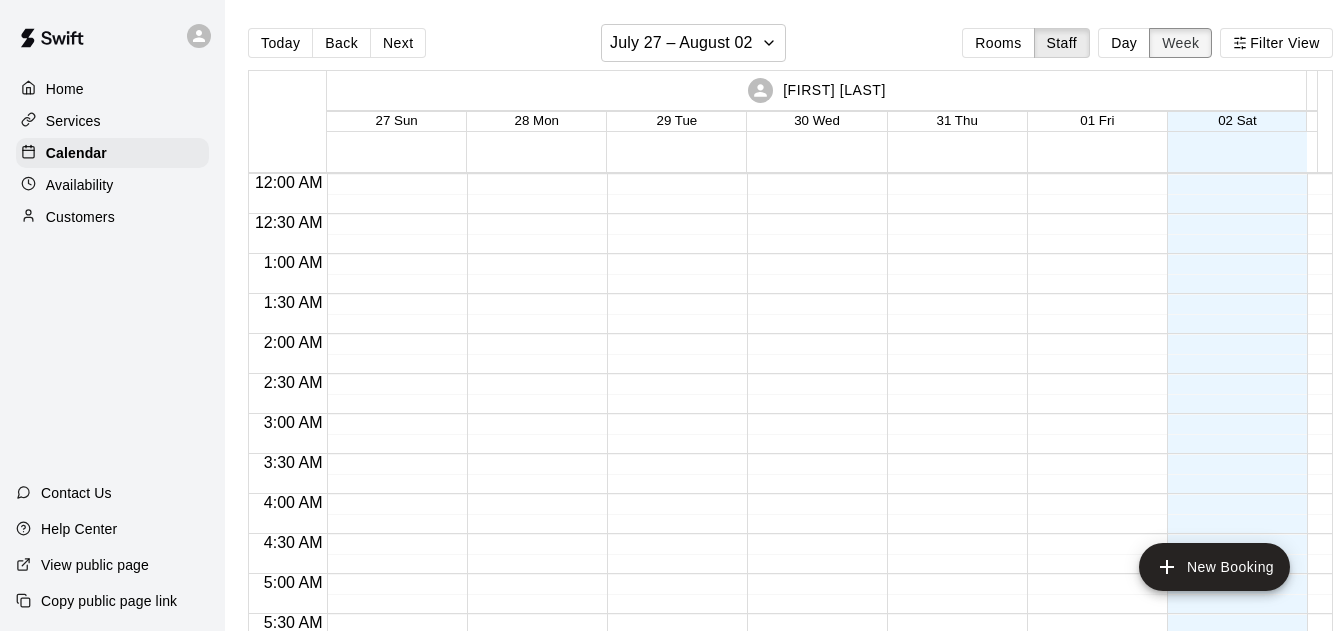 scroll, scrollTop: 1186, scrollLeft: 0, axis: vertical 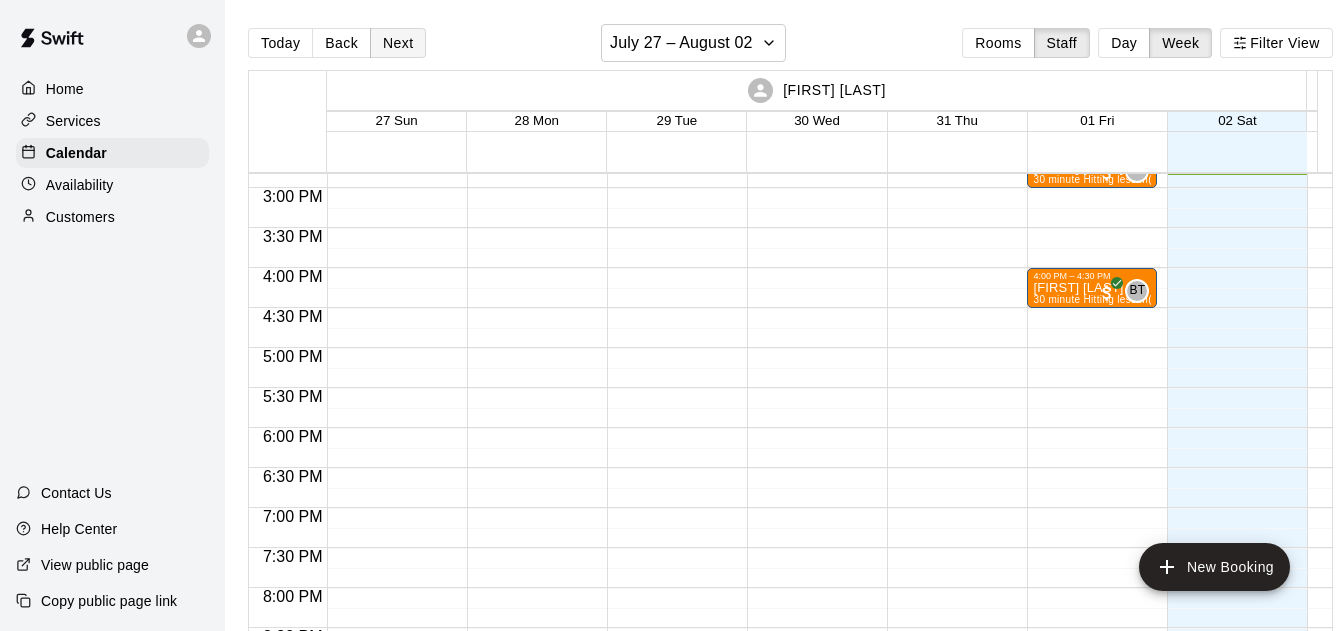 click on "Next" at bounding box center [398, 43] 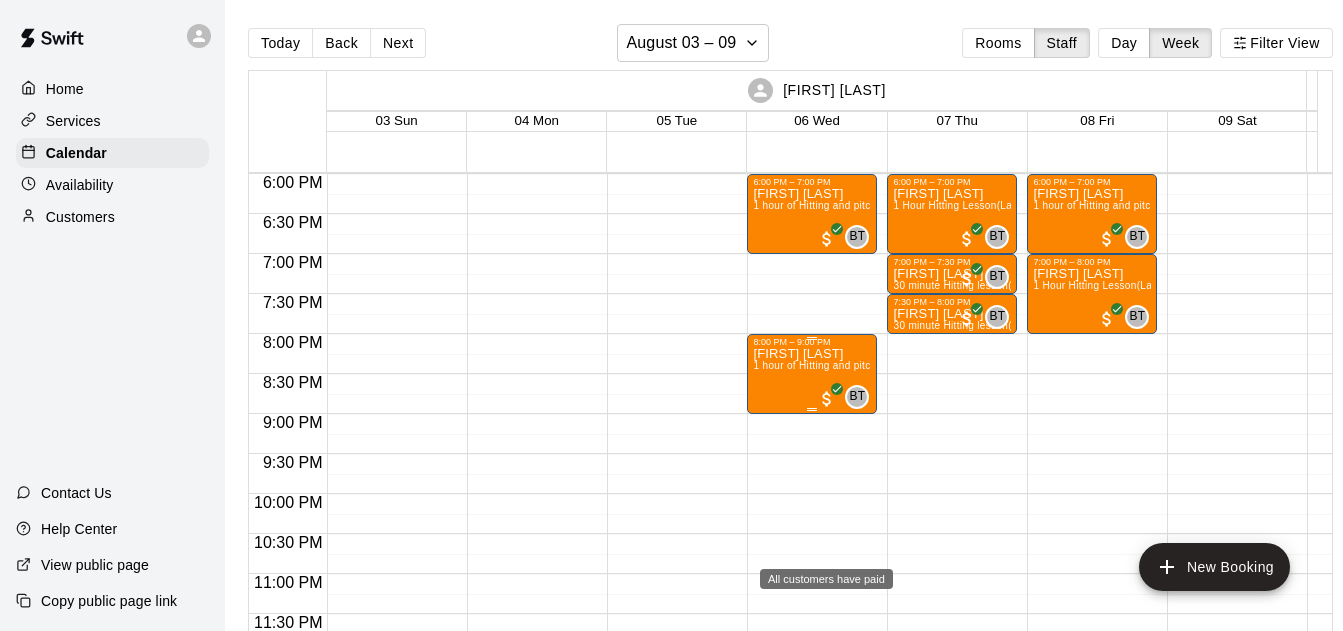 scroll, scrollTop: 1154, scrollLeft: 0, axis: vertical 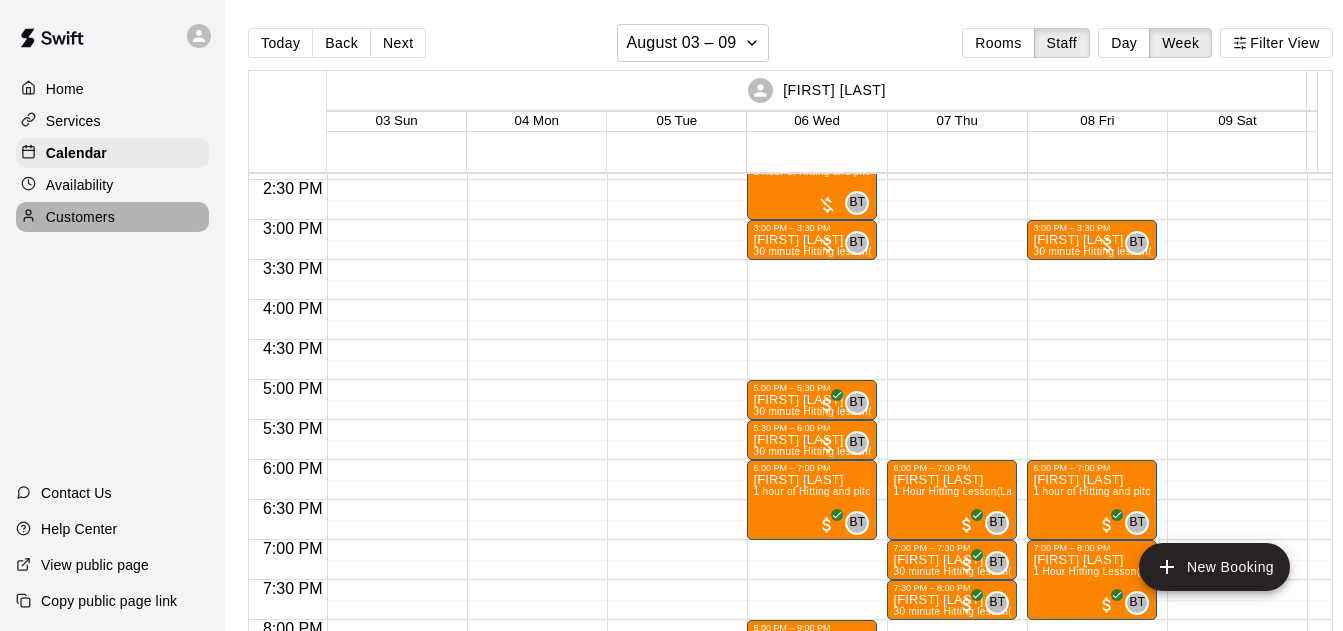 click on "Customers" at bounding box center [80, 217] 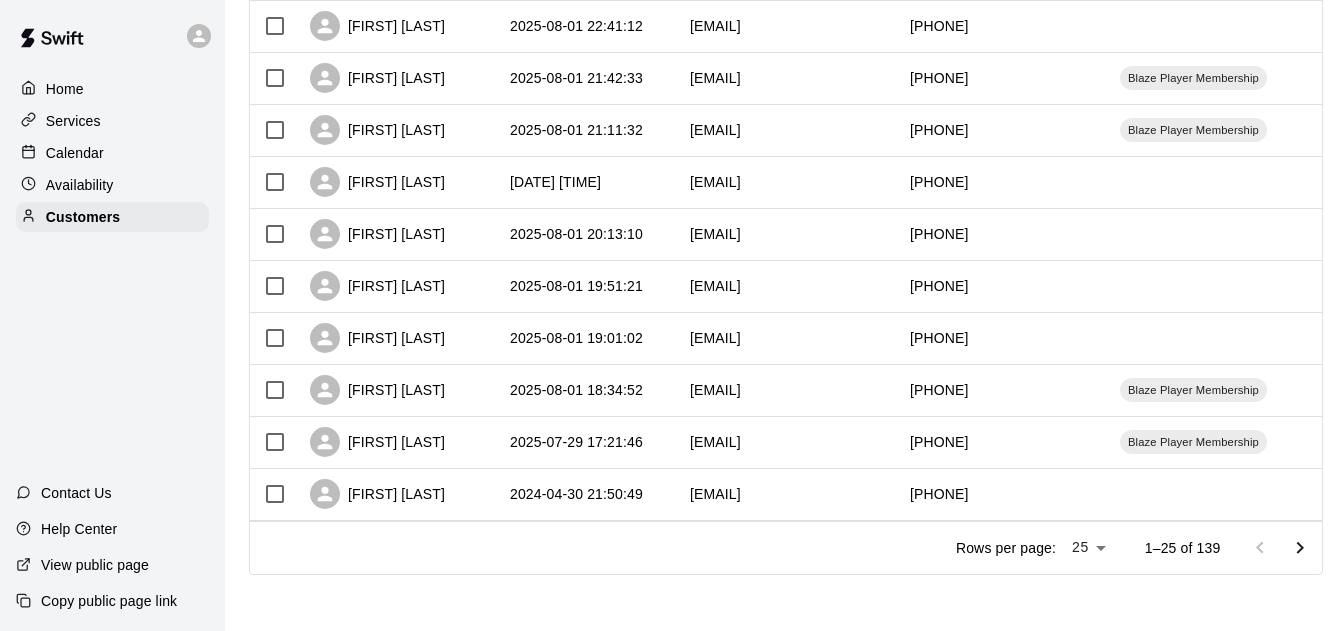 scroll, scrollTop: 1113, scrollLeft: 0, axis: vertical 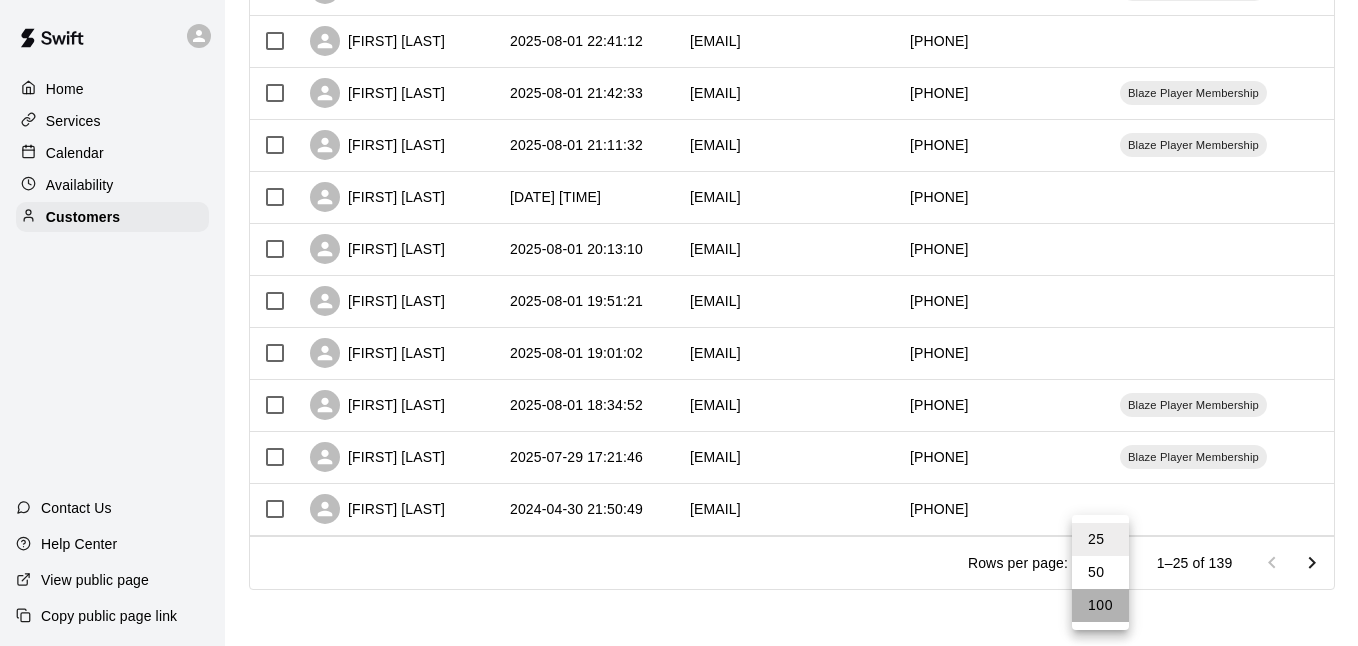 click on "100" at bounding box center (1100, 605) 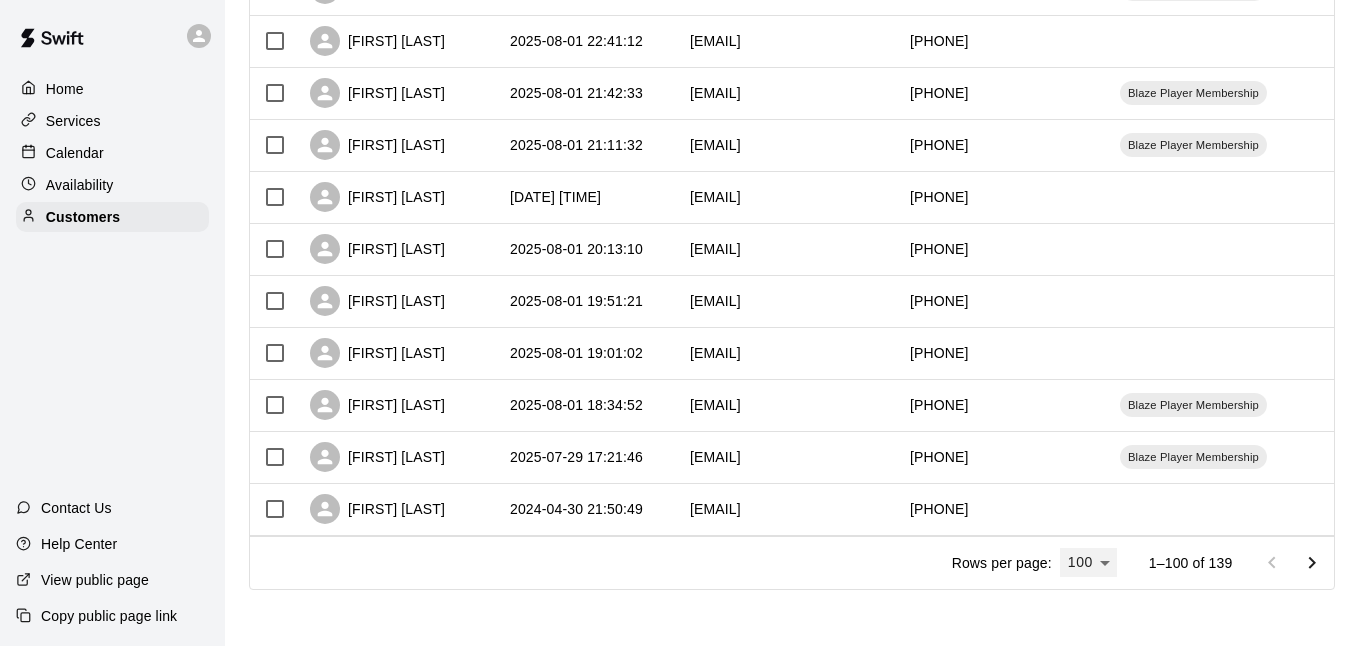 type on "***" 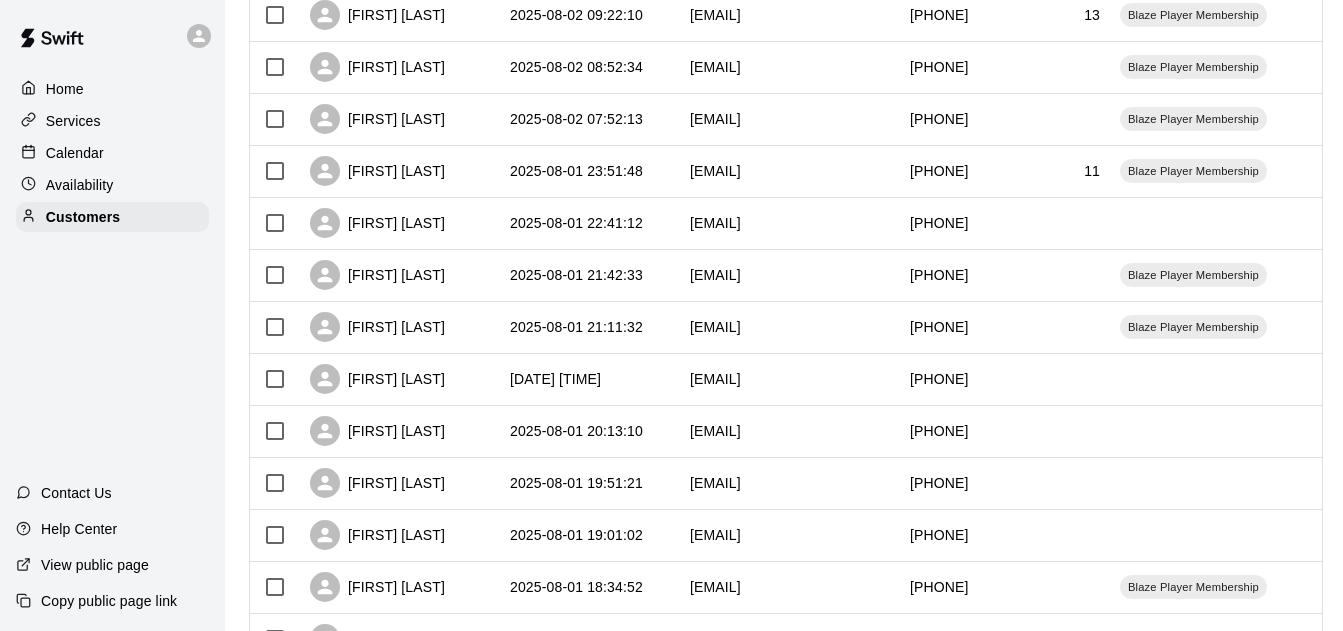 scroll, scrollTop: 848, scrollLeft: 0, axis: vertical 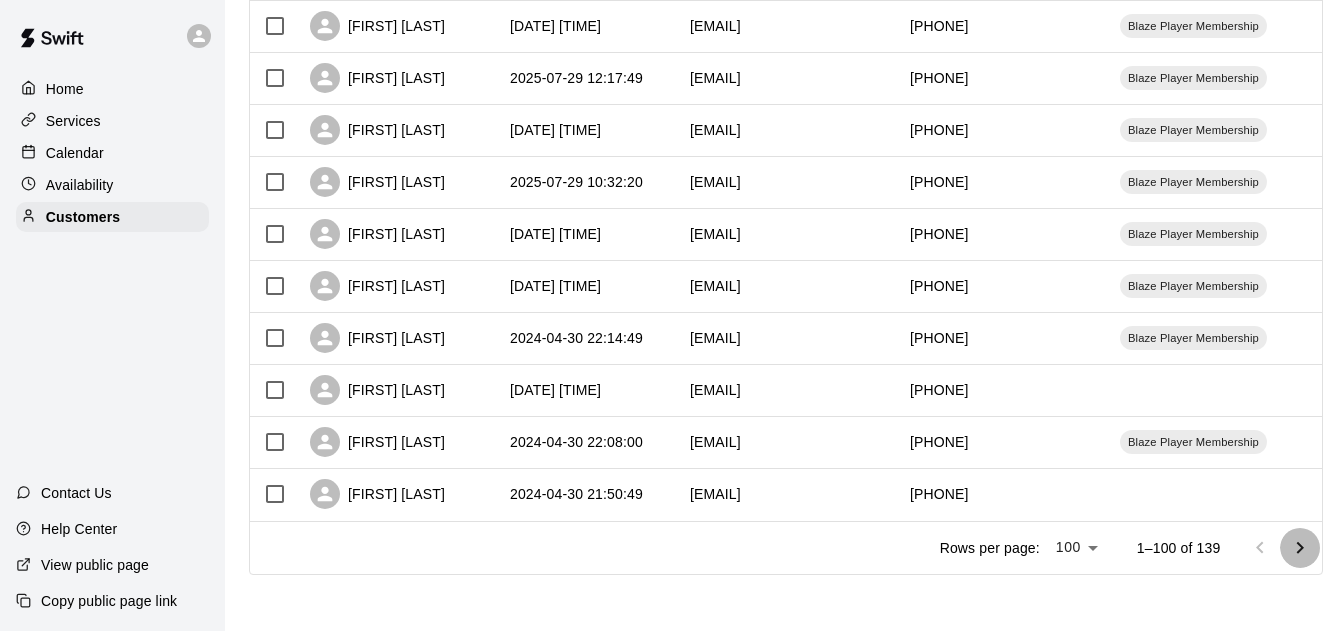 click 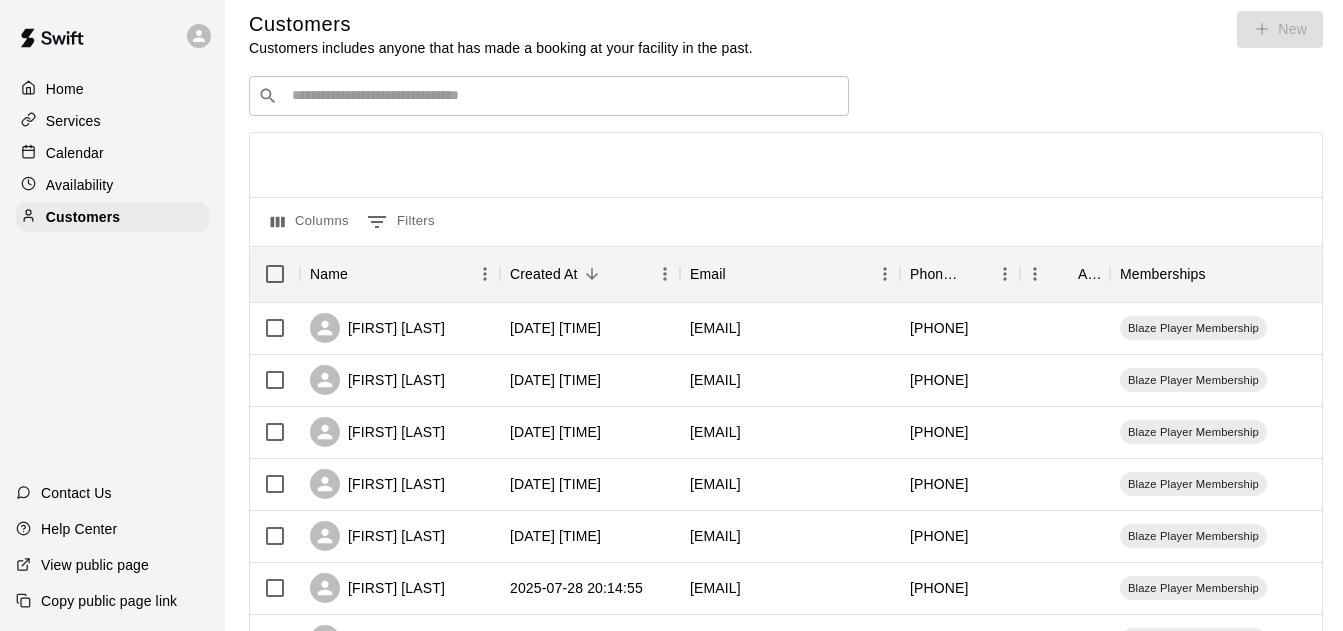scroll, scrollTop: 0, scrollLeft: 0, axis: both 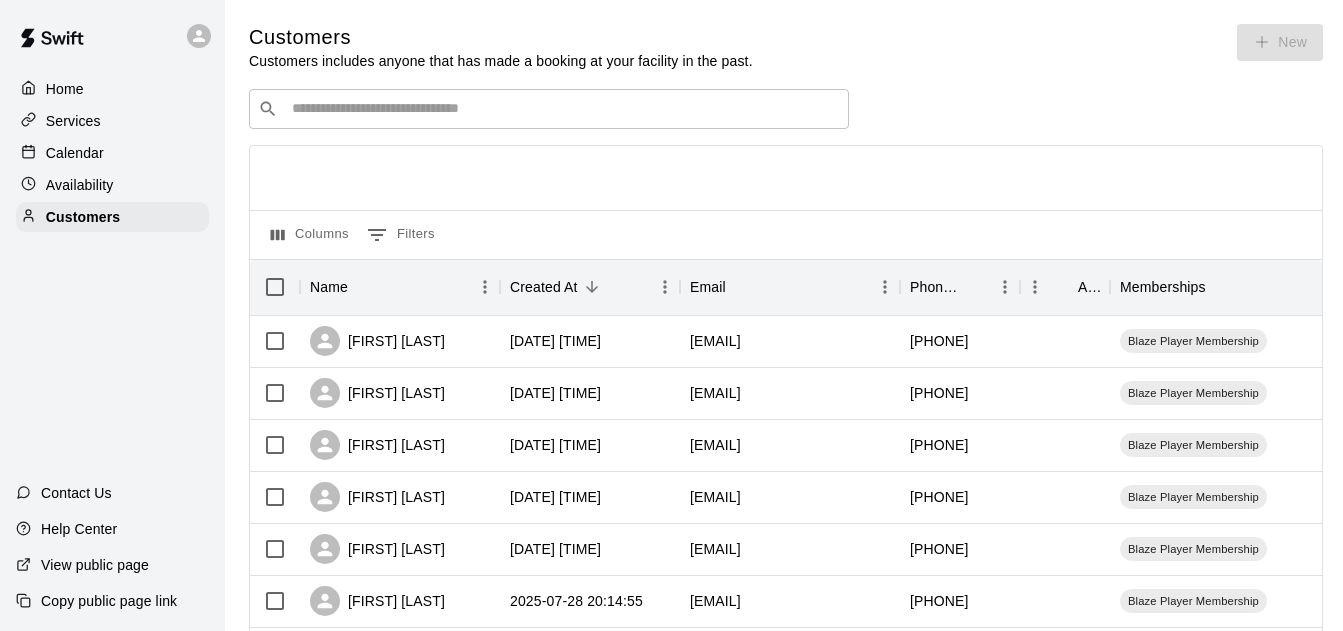 click on "Calendar" at bounding box center (112, 153) 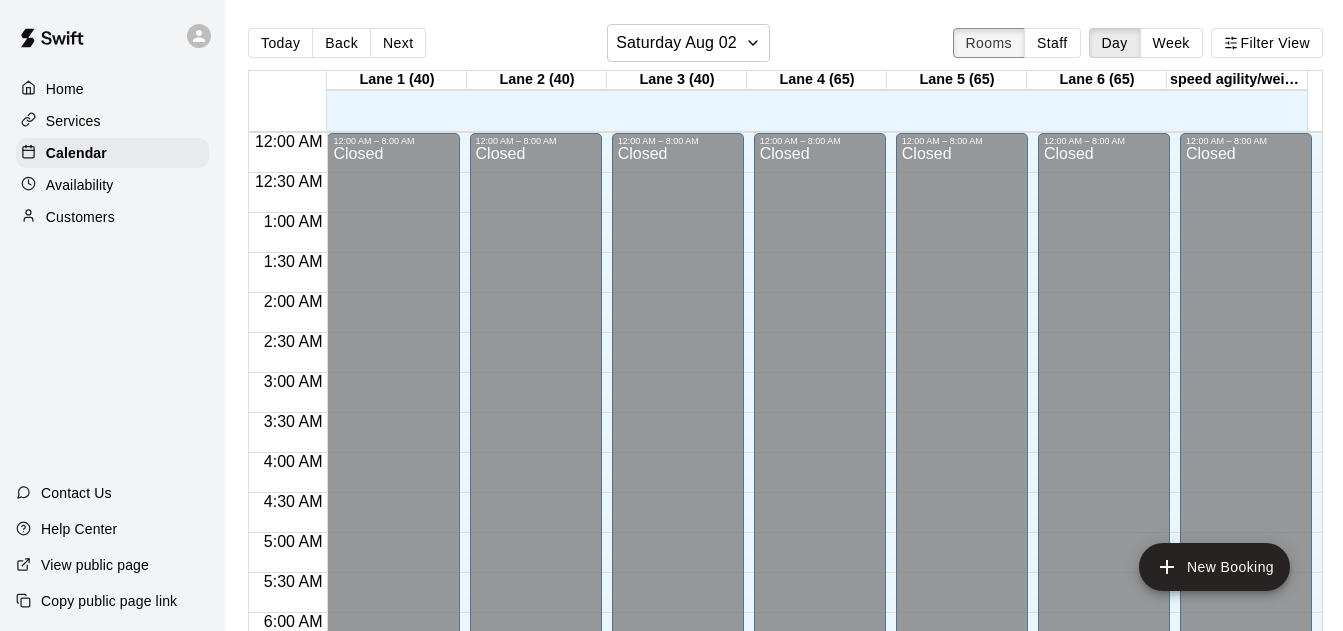 scroll, scrollTop: 1189, scrollLeft: 0, axis: vertical 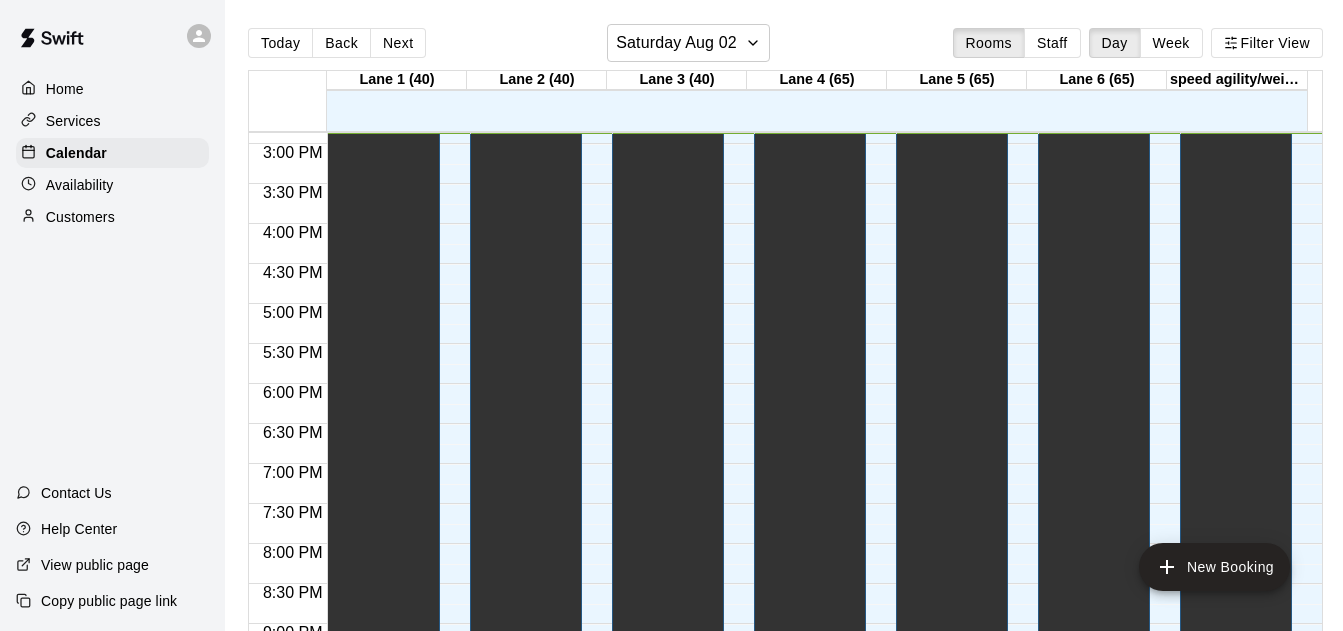 click on "Staff" at bounding box center [1052, 43] 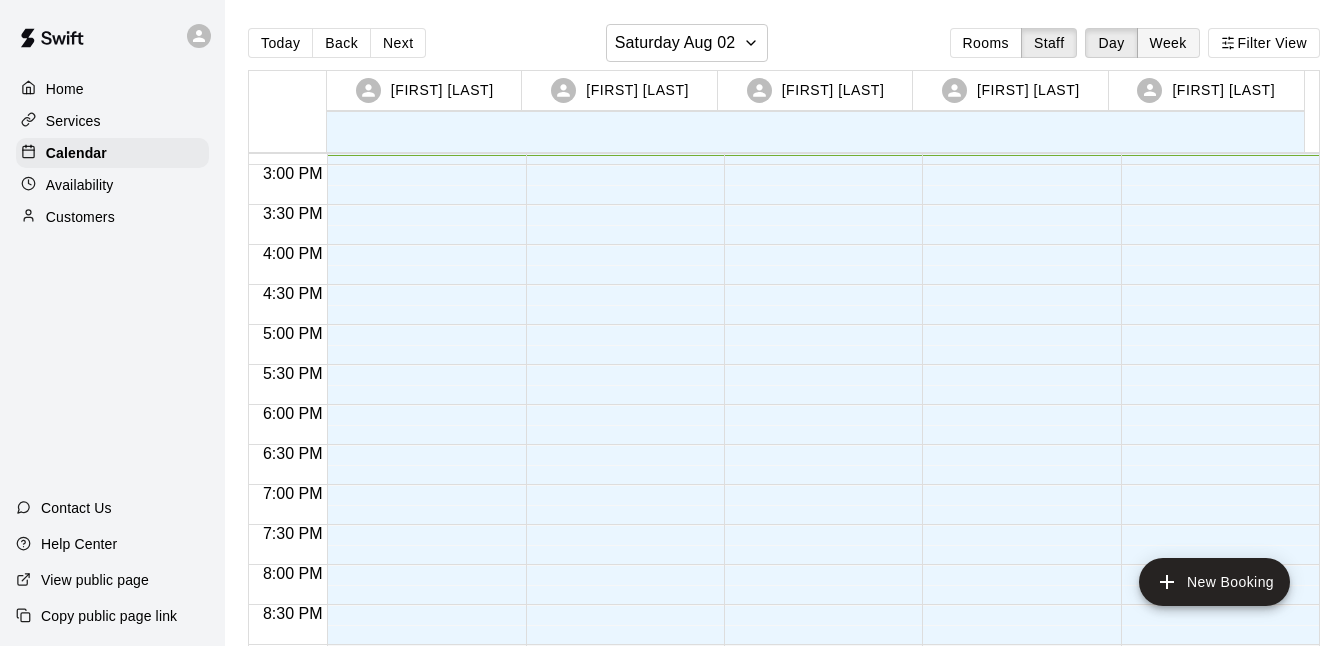 click on "Week" at bounding box center (1168, 43) 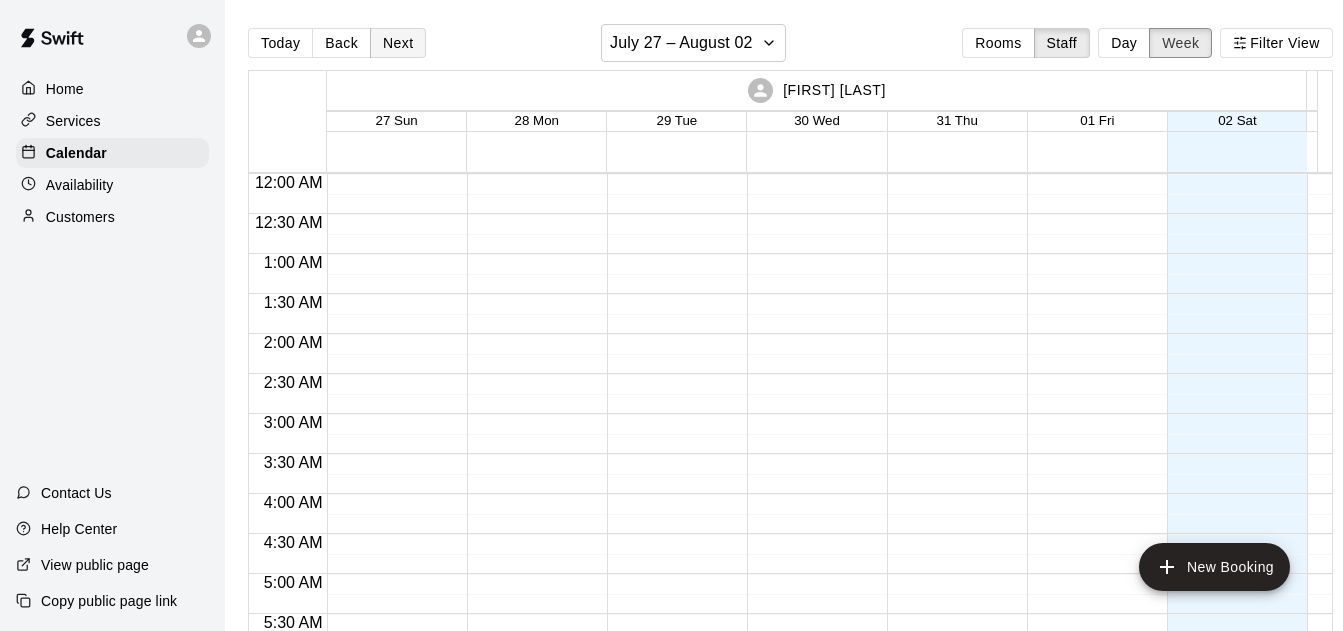 scroll, scrollTop: 1189, scrollLeft: 0, axis: vertical 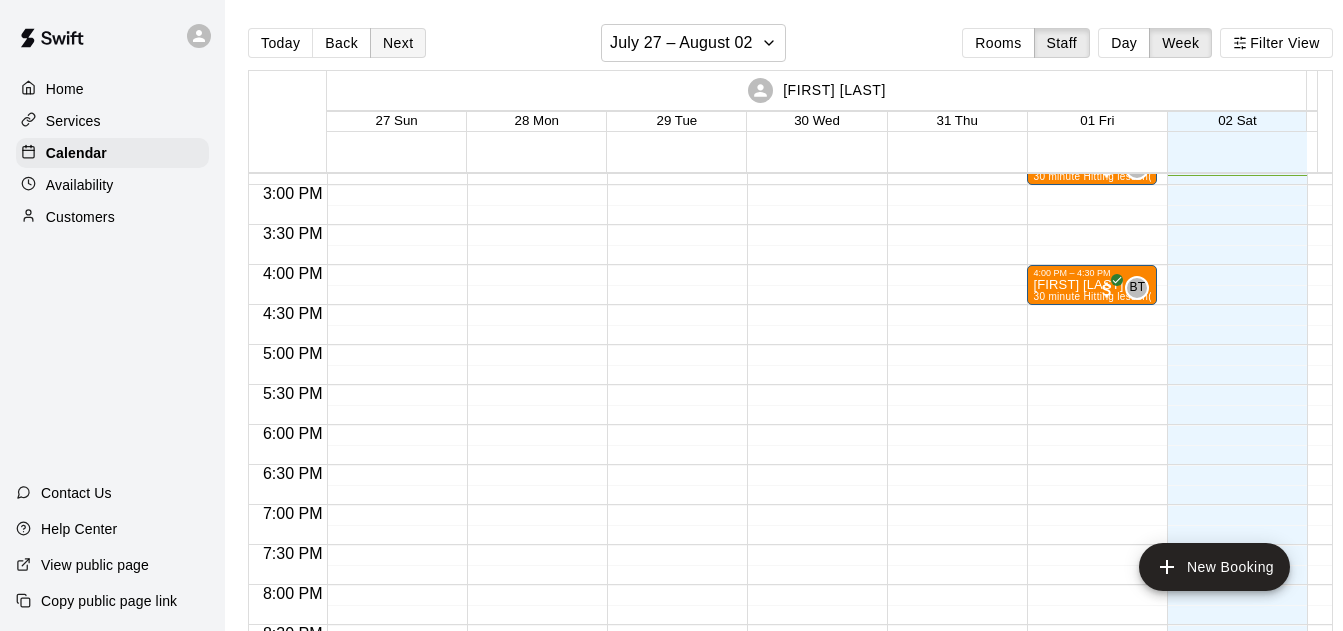 click on "Next" at bounding box center [398, 43] 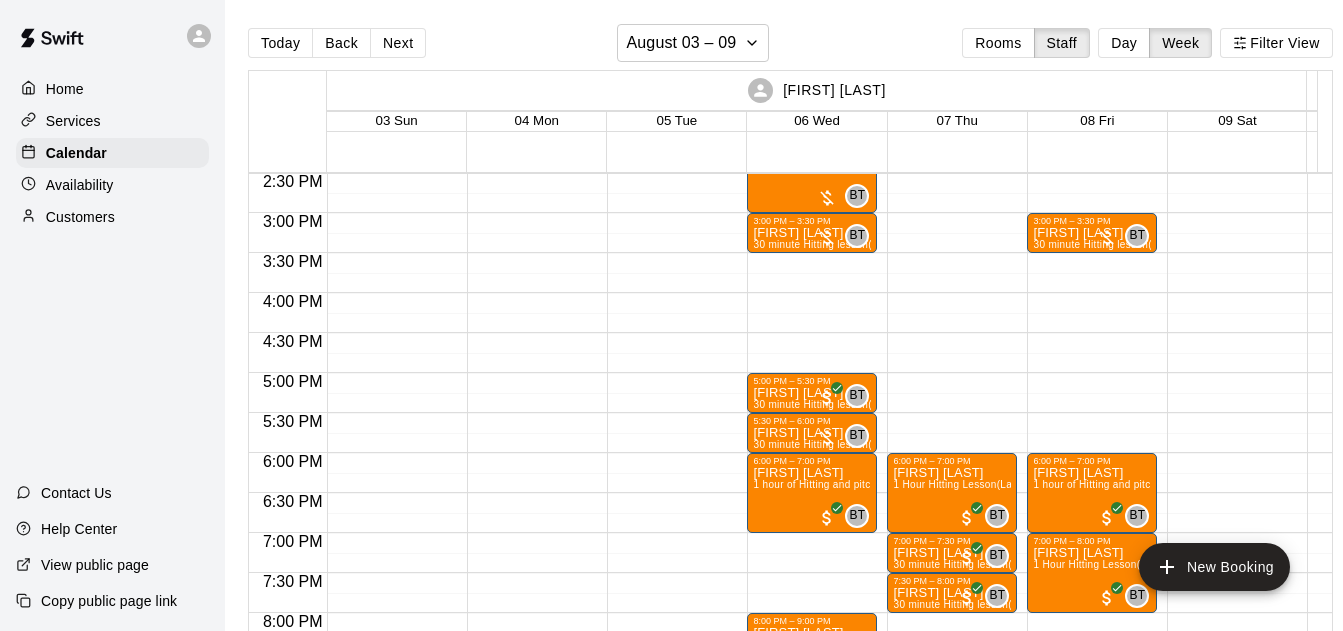 scroll, scrollTop: 1117, scrollLeft: 0, axis: vertical 